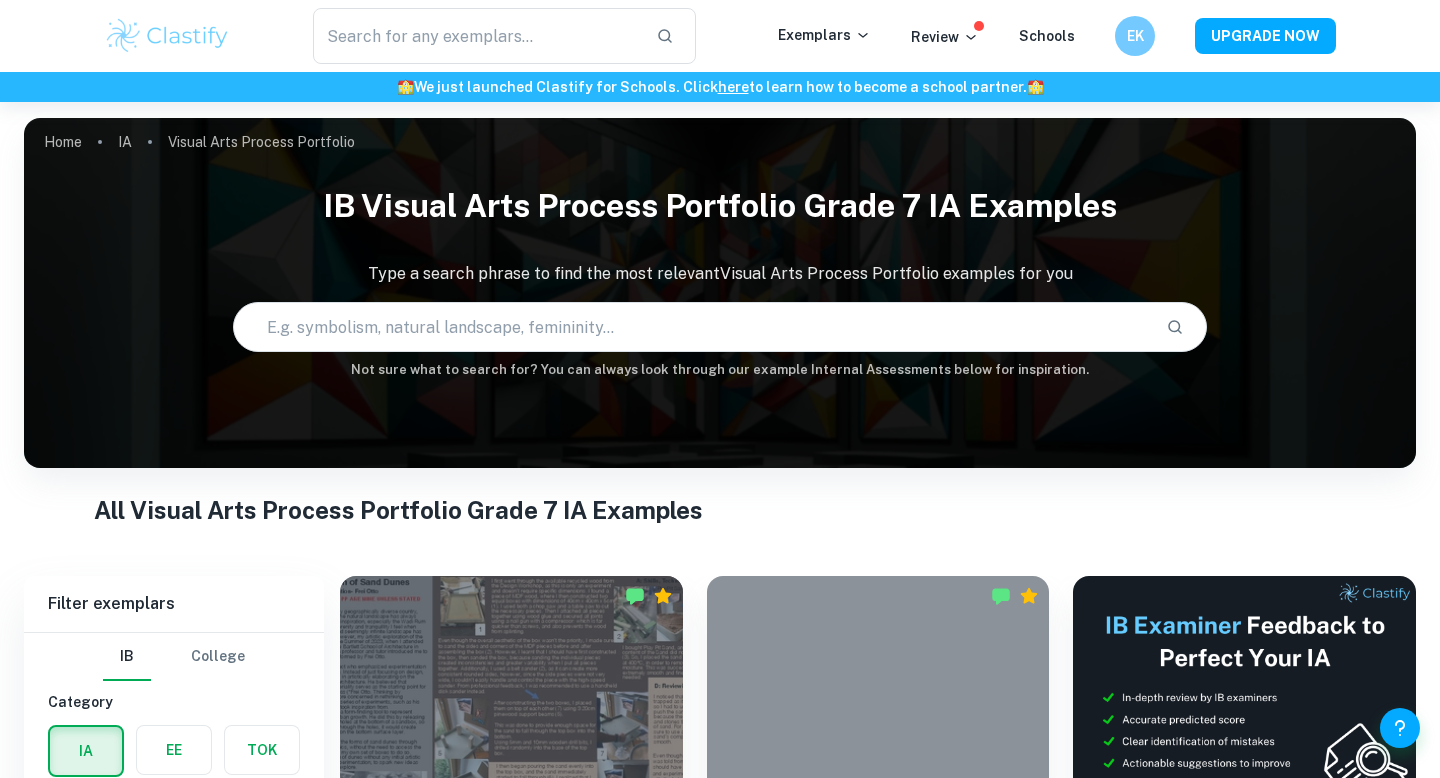 scroll, scrollTop: 402, scrollLeft: 0, axis: vertical 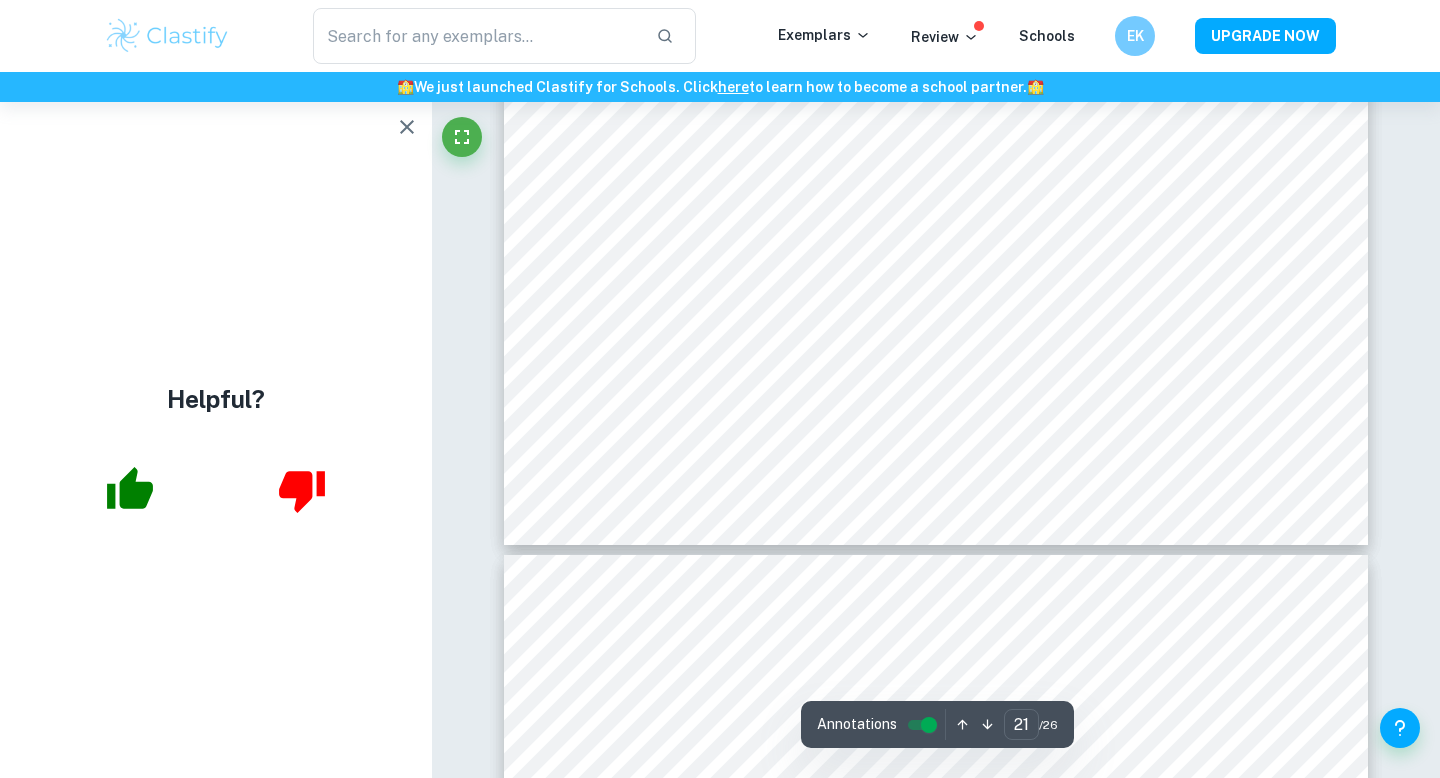 type on "22" 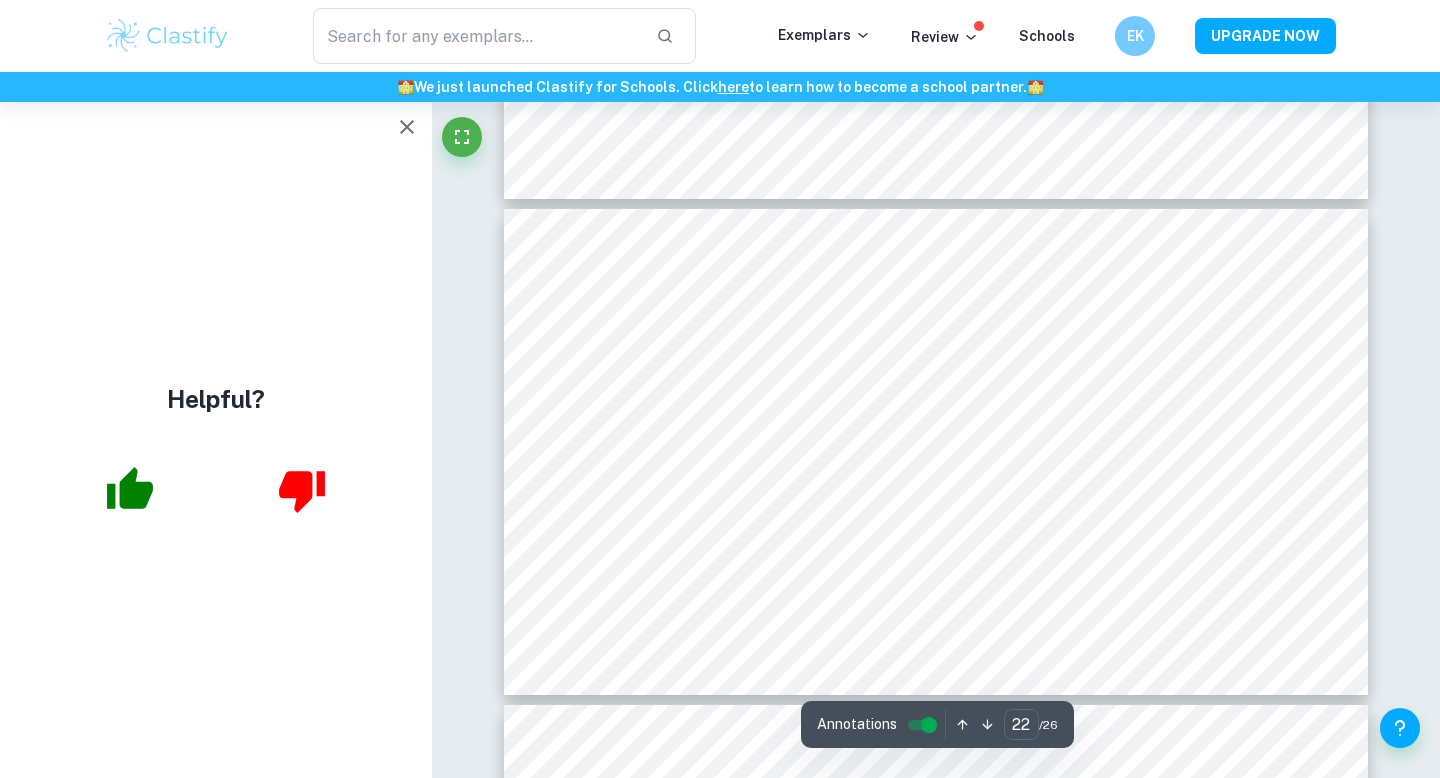 scroll, scrollTop: 11218, scrollLeft: 0, axis: vertical 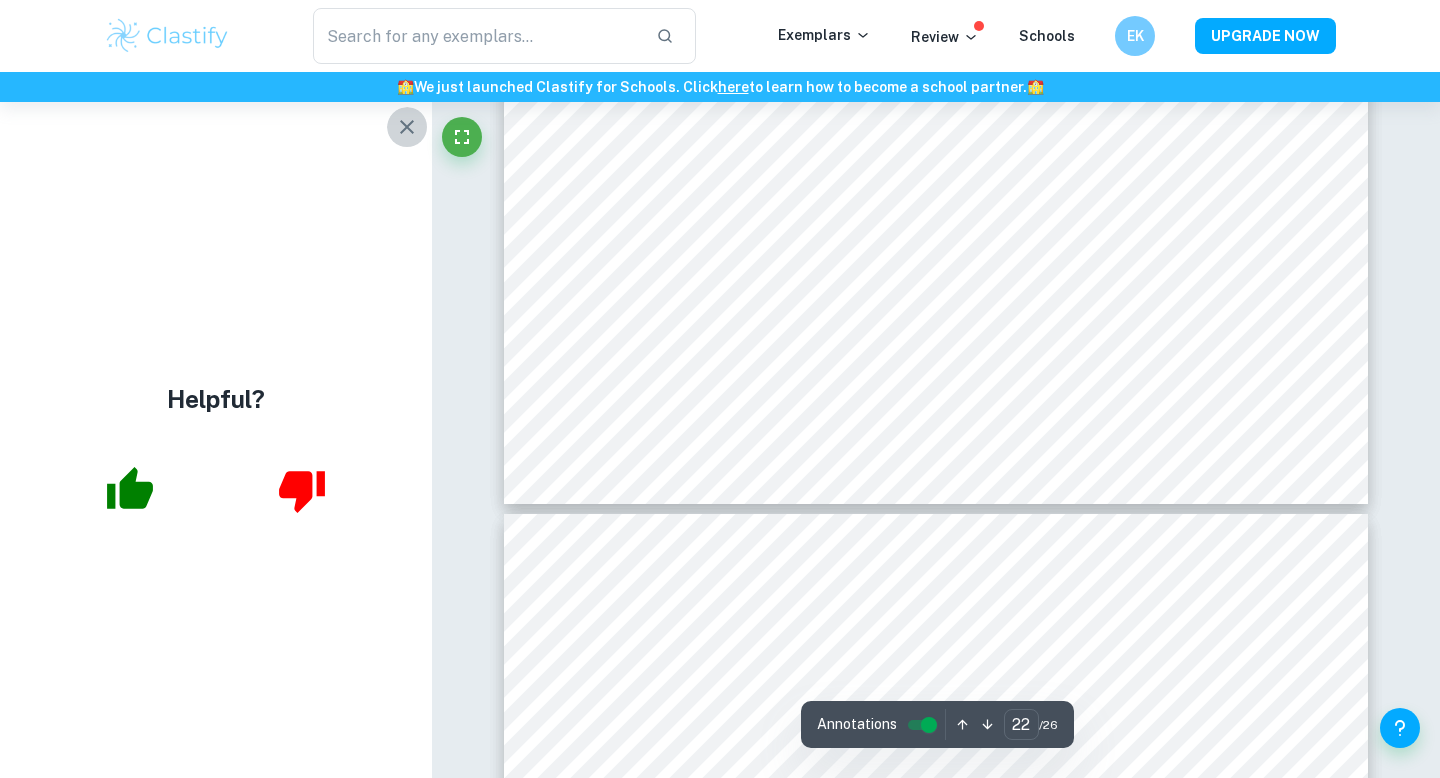click 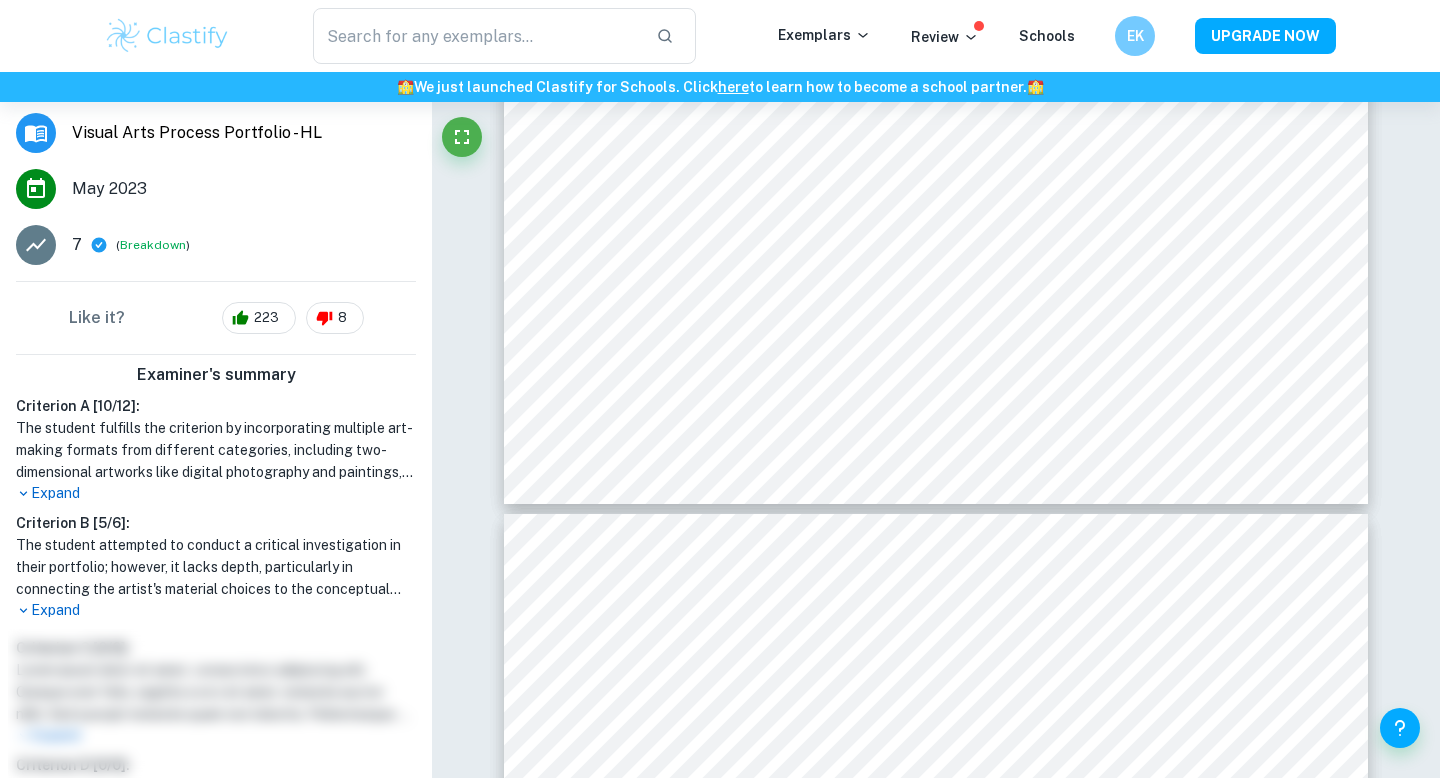 scroll, scrollTop: 519, scrollLeft: 0, axis: vertical 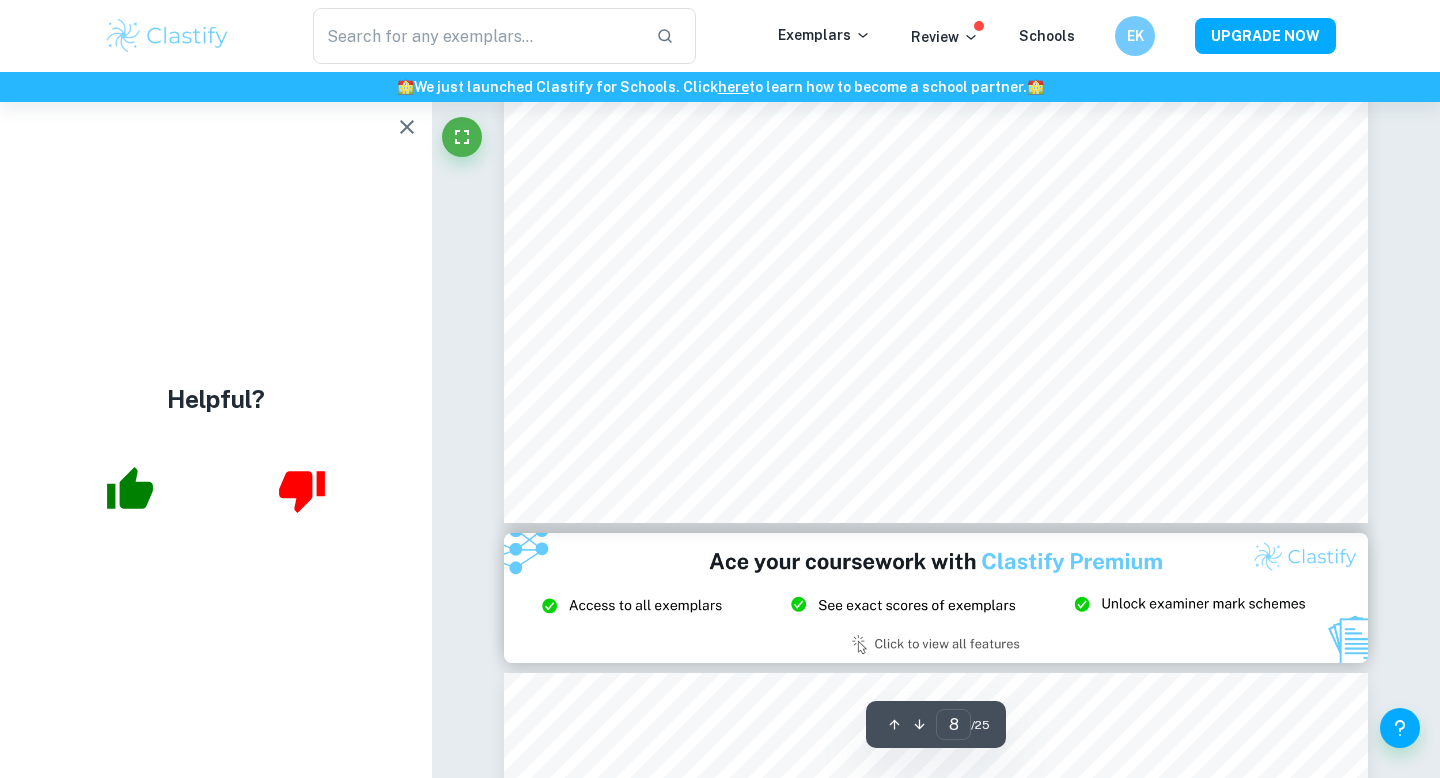 click 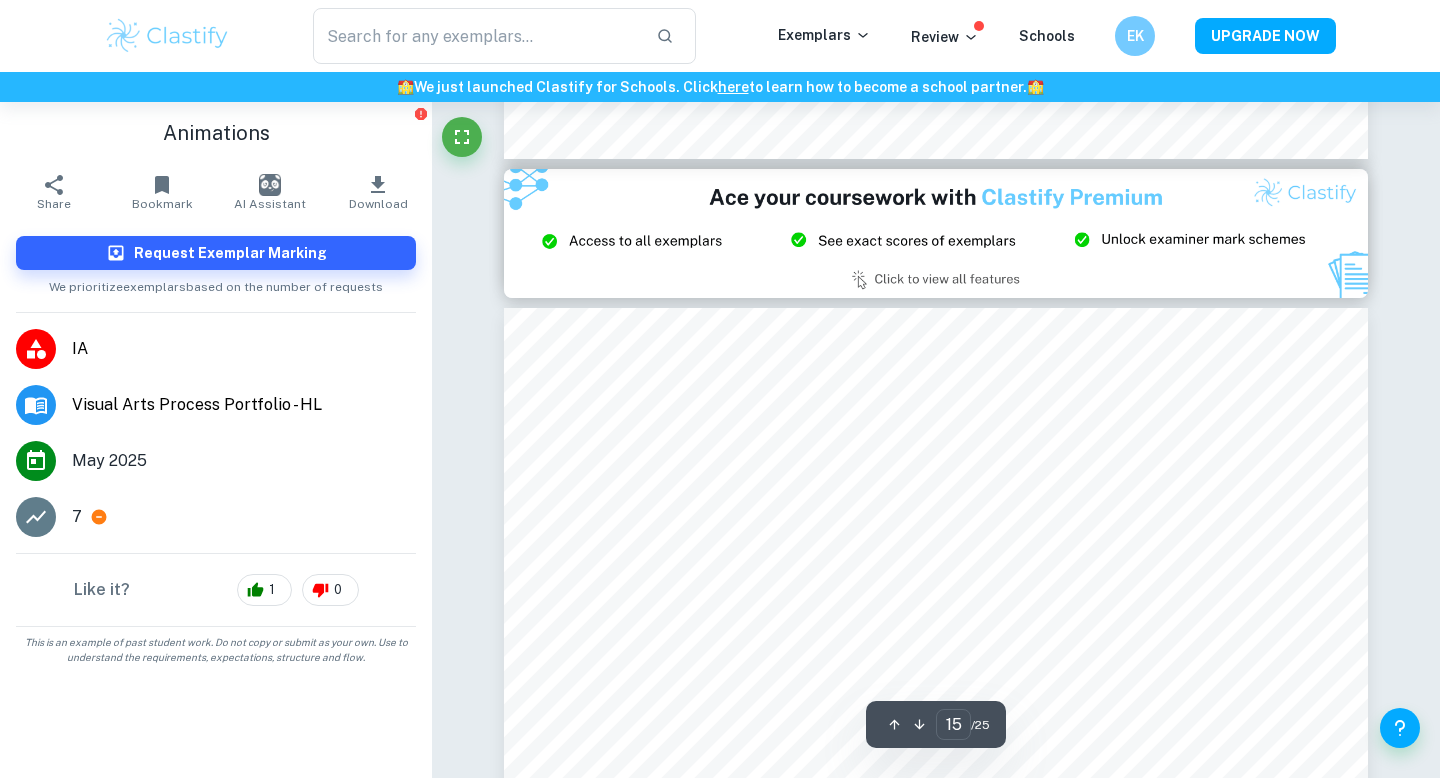 scroll, scrollTop: 7613, scrollLeft: 0, axis: vertical 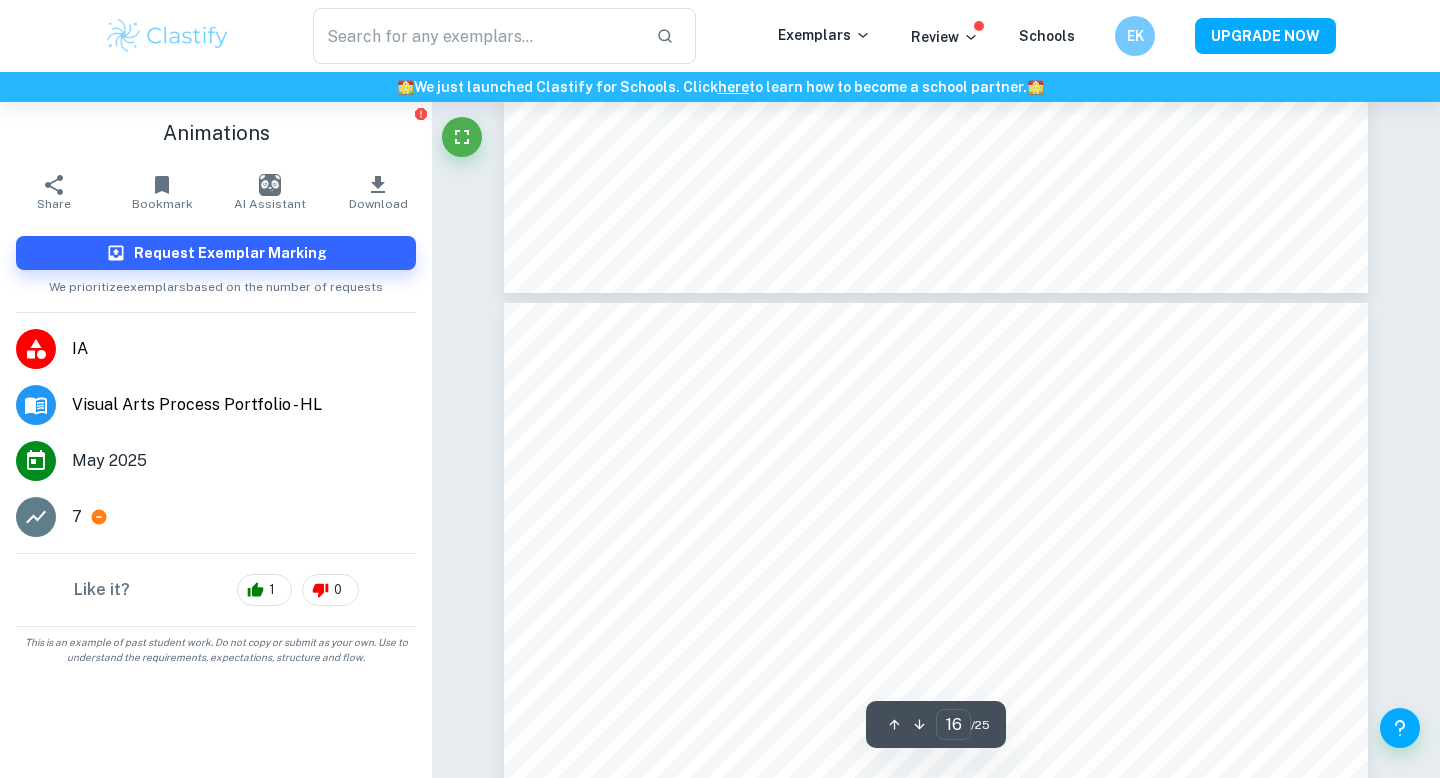 type on "17" 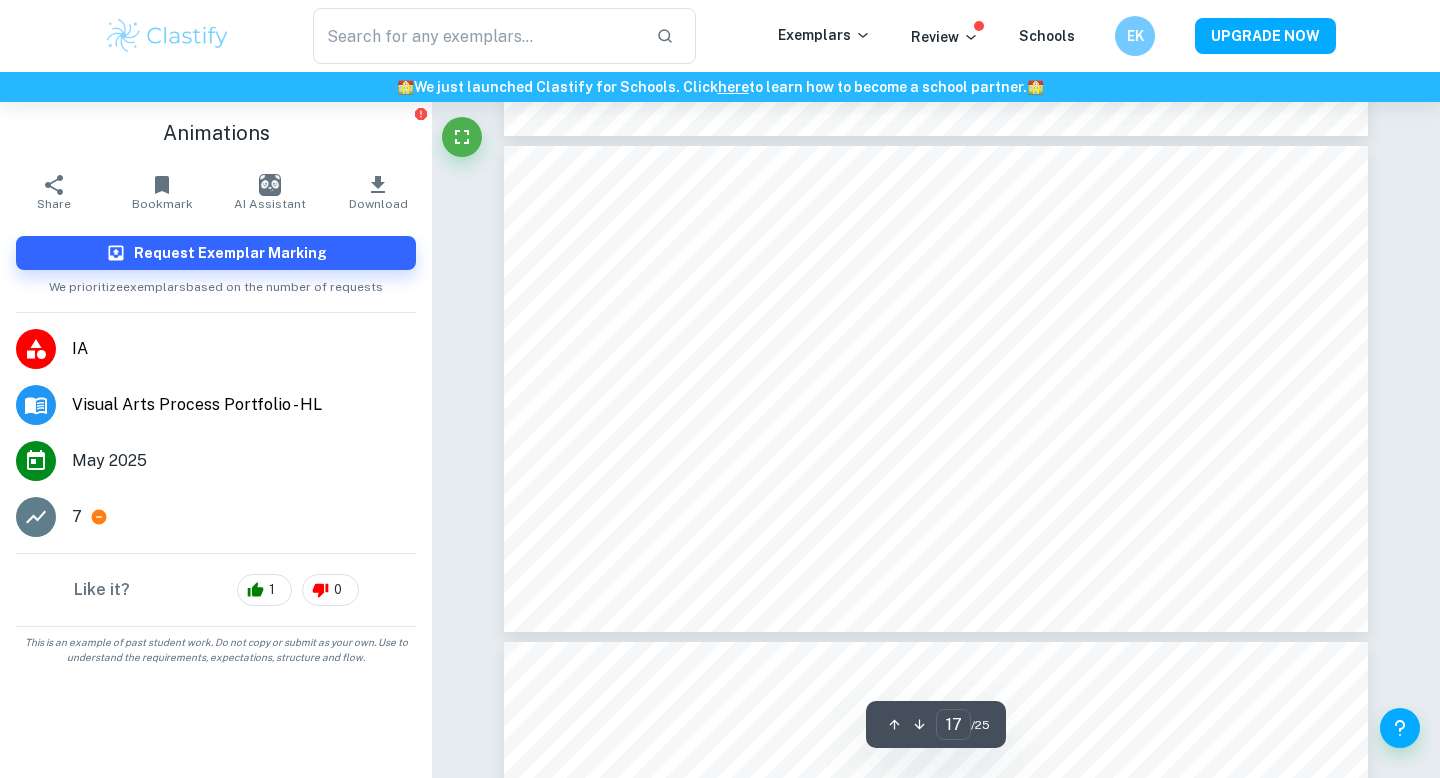 scroll, scrollTop: 8685, scrollLeft: 0, axis: vertical 